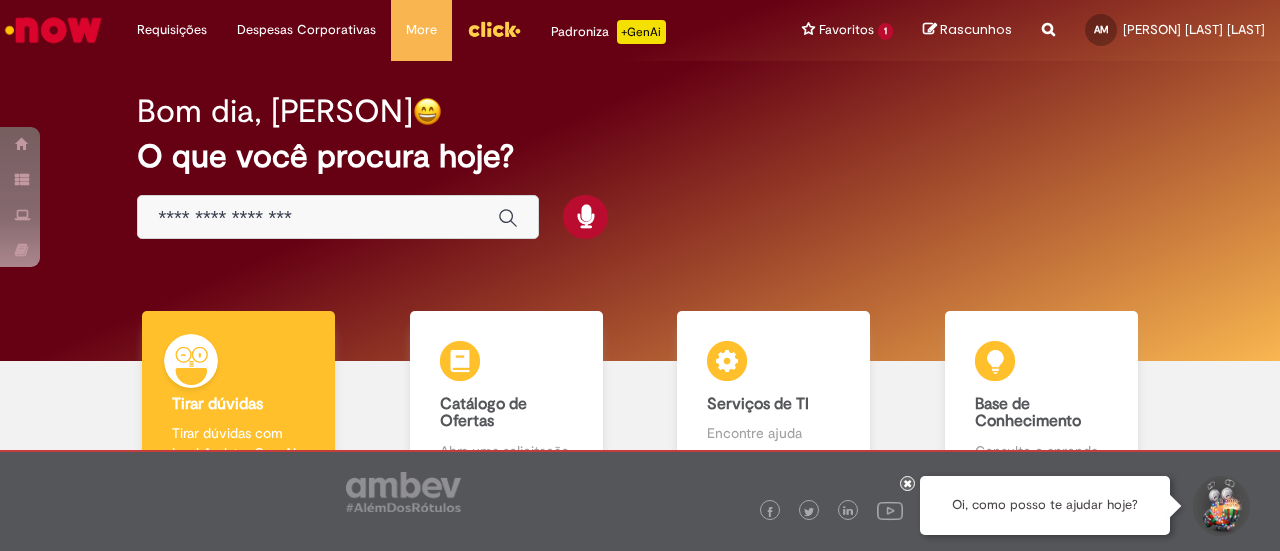 scroll, scrollTop: 0, scrollLeft: 0, axis: both 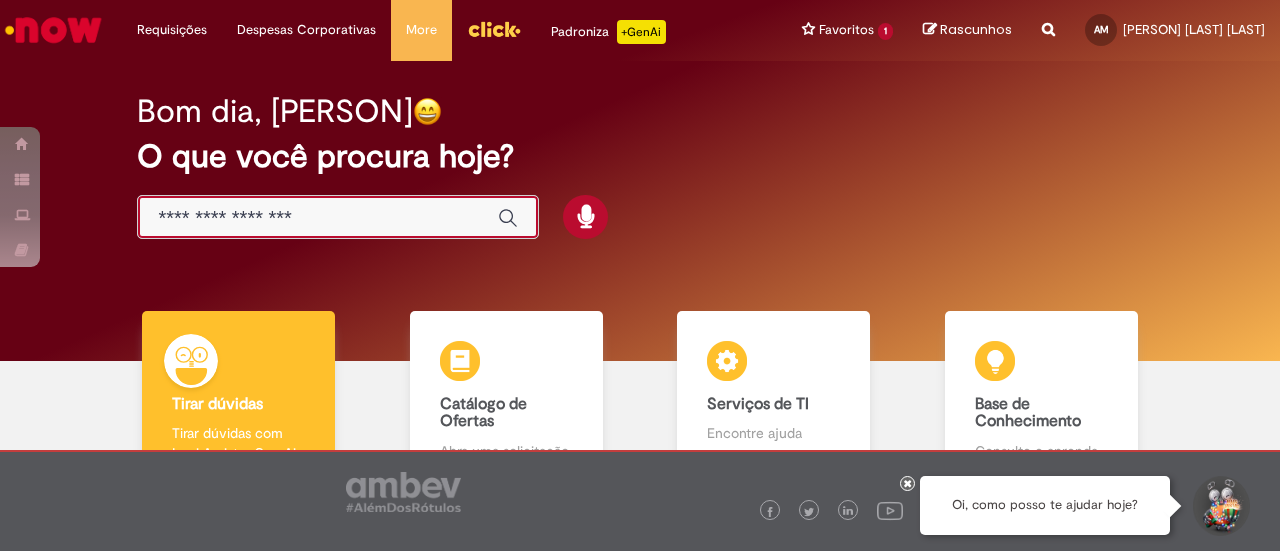 click at bounding box center [318, 218] 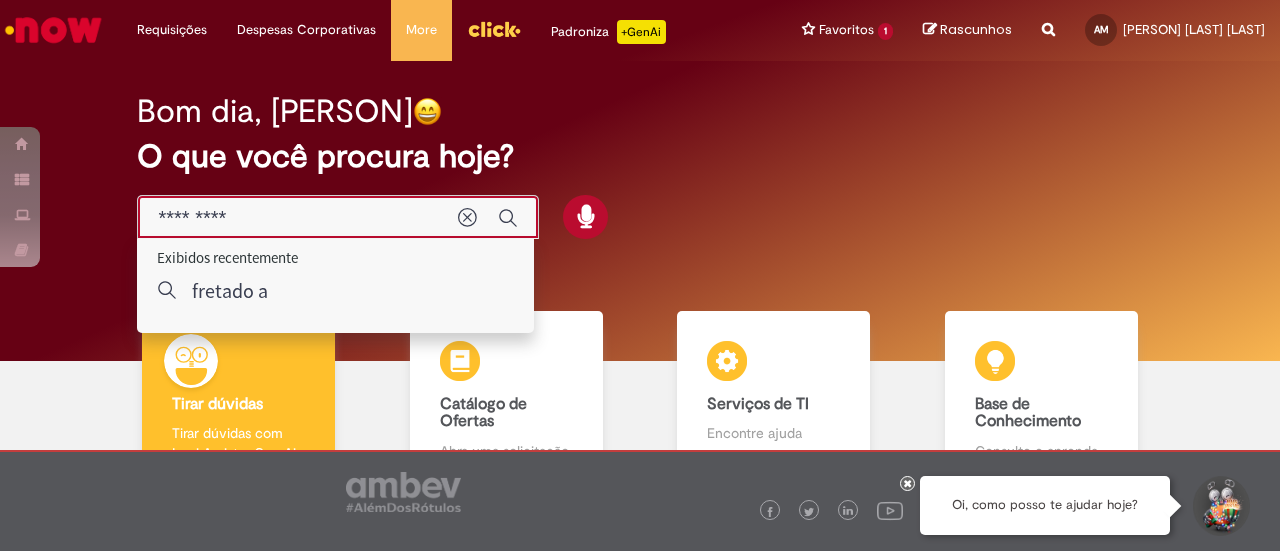 type on "**********" 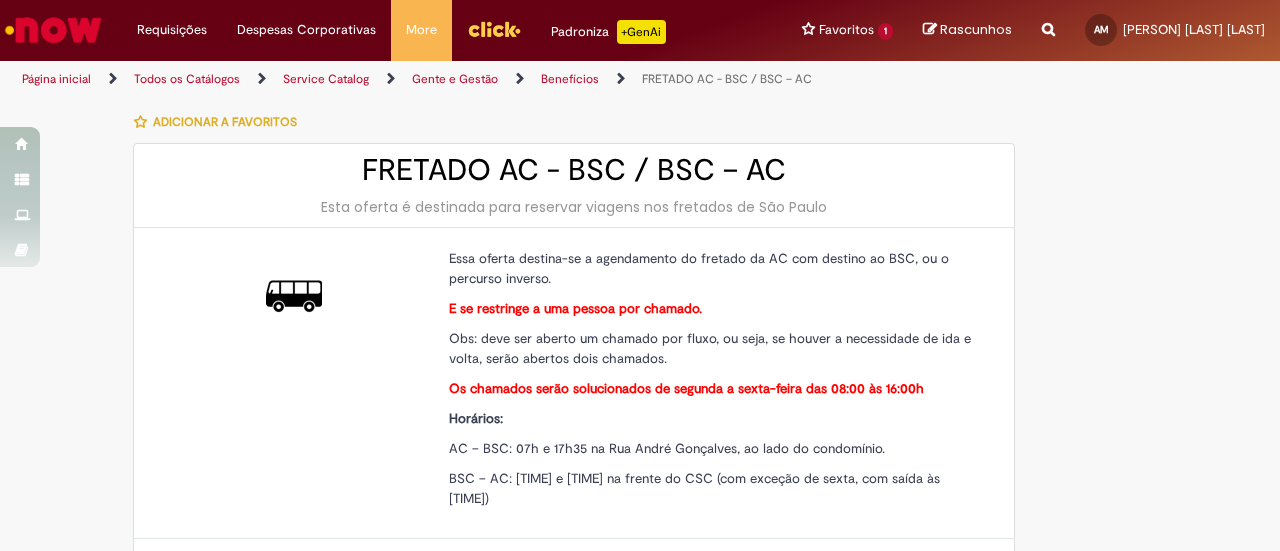type on "********" 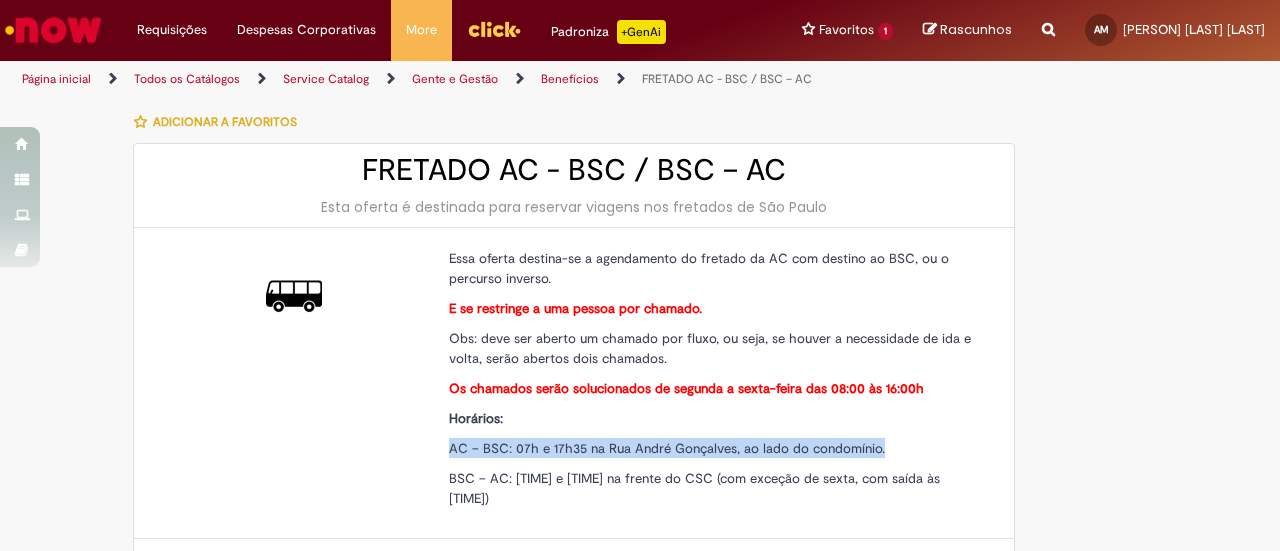 drag, startPoint x: 428, startPoint y: 449, endPoint x: 904, endPoint y: 454, distance: 476.02625 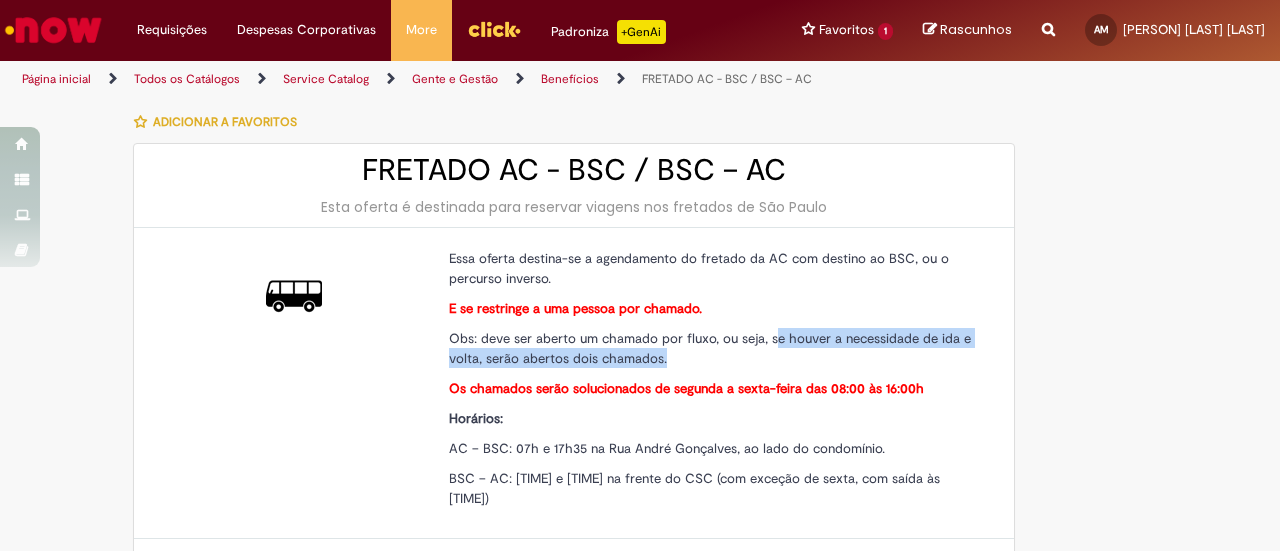 drag, startPoint x: 766, startPoint y: 338, endPoint x: 773, endPoint y: 359, distance: 22.135944 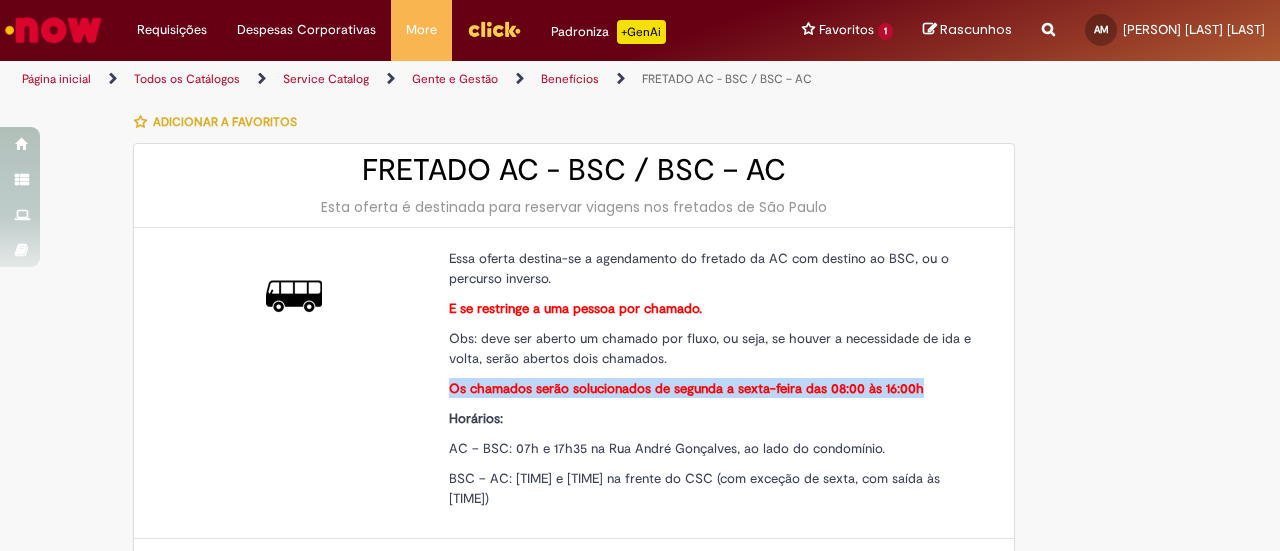 drag, startPoint x: 548, startPoint y: 388, endPoint x: 951, endPoint y: 393, distance: 403.031 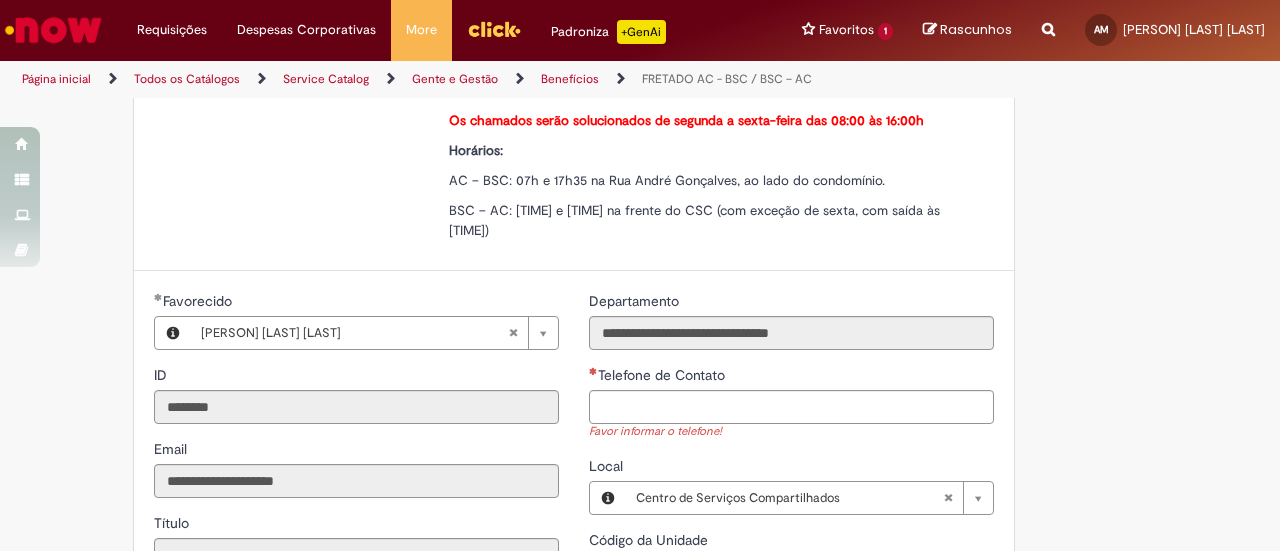scroll, scrollTop: 300, scrollLeft: 0, axis: vertical 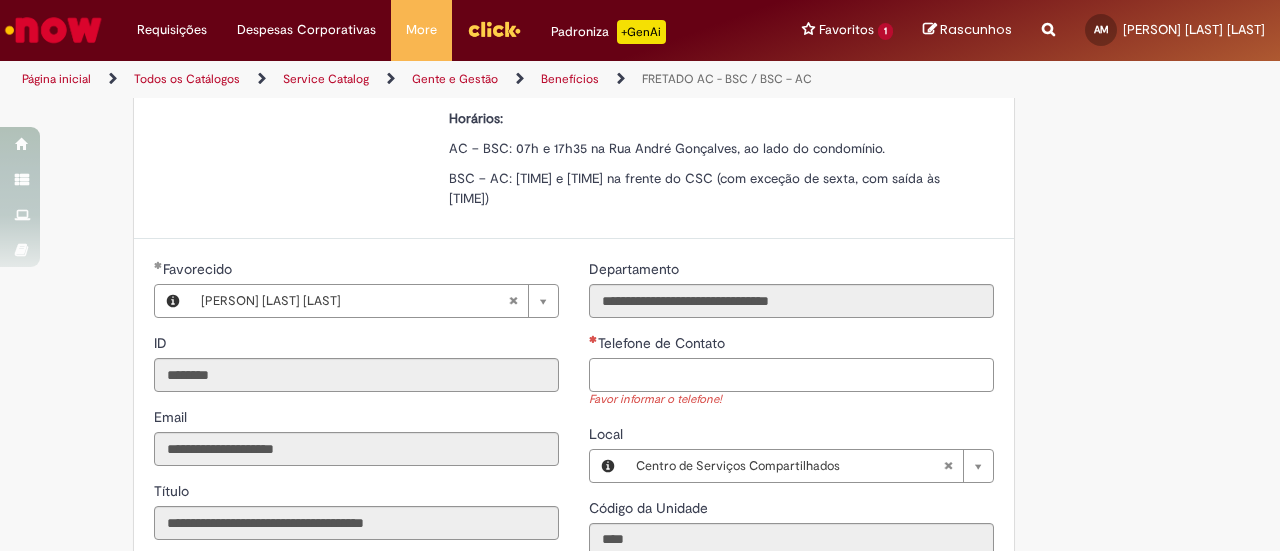 click on "Telefone de Contato" at bounding box center [791, 375] 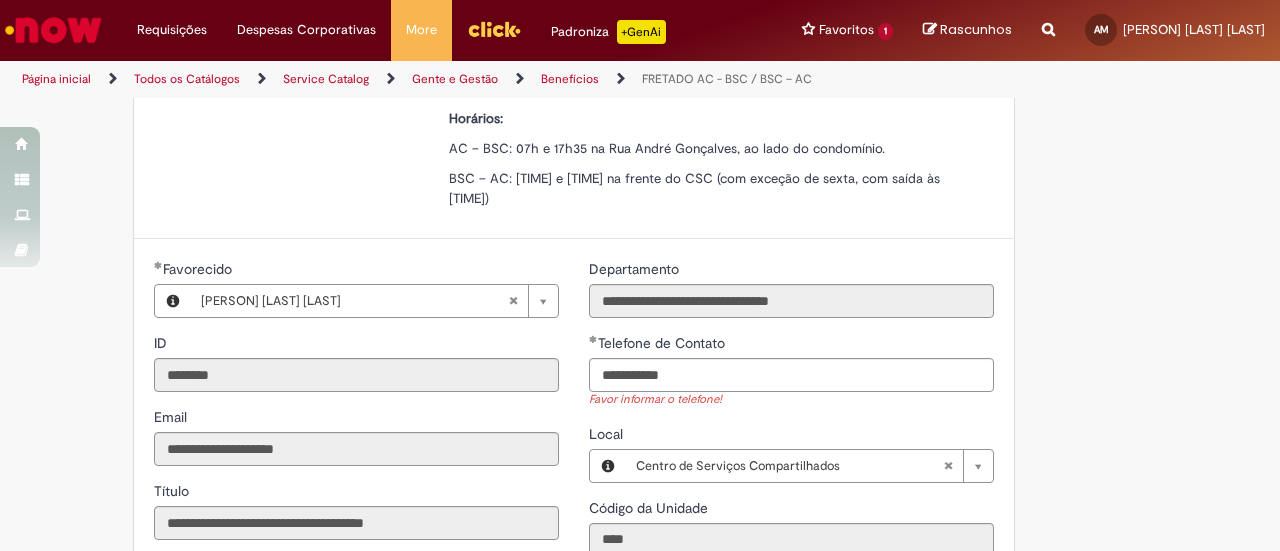 click on "**********" at bounding box center (574, 484) 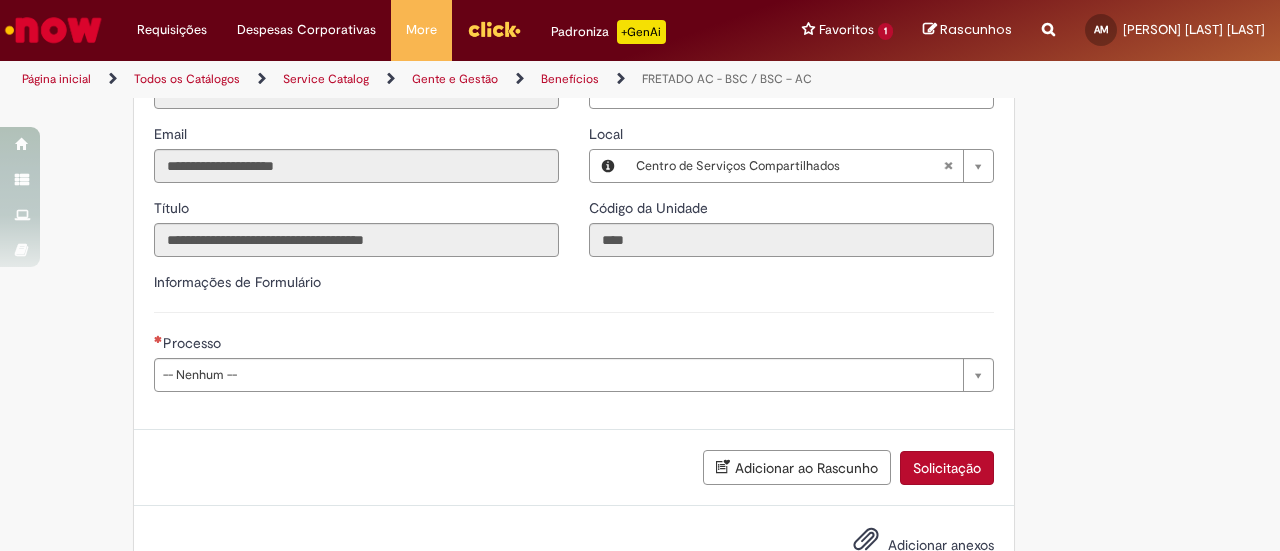 scroll, scrollTop: 600, scrollLeft: 0, axis: vertical 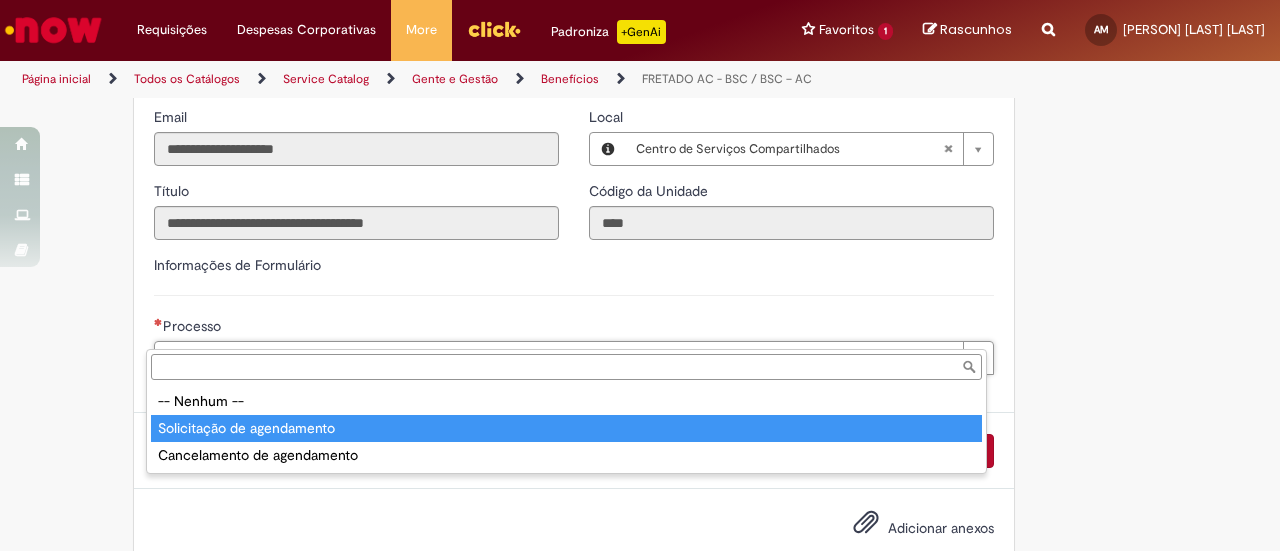 type on "**********" 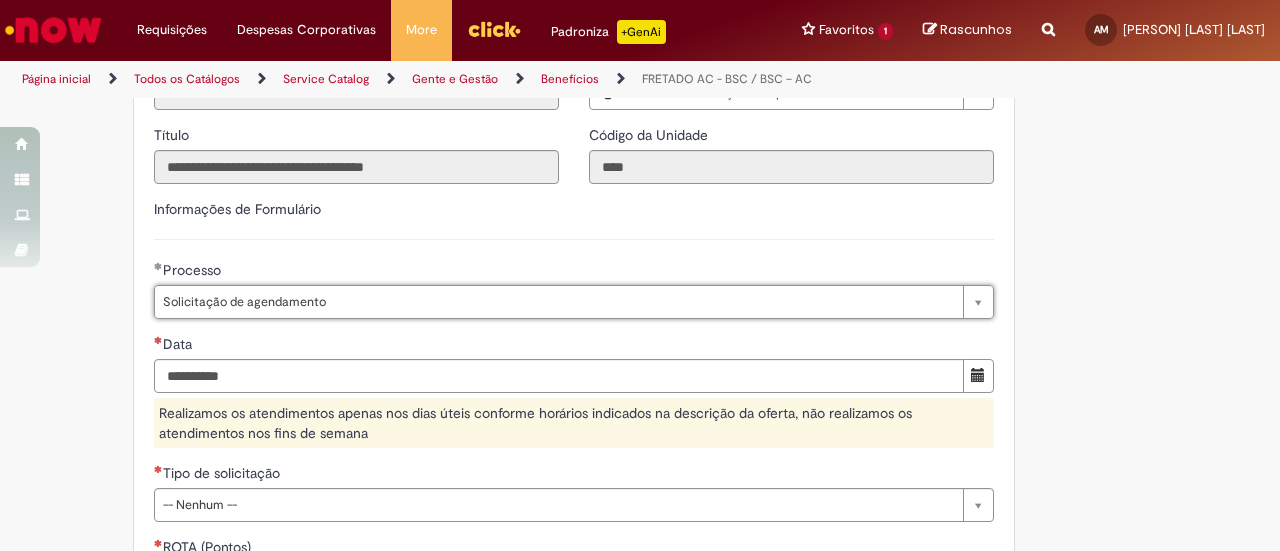 scroll, scrollTop: 700, scrollLeft: 0, axis: vertical 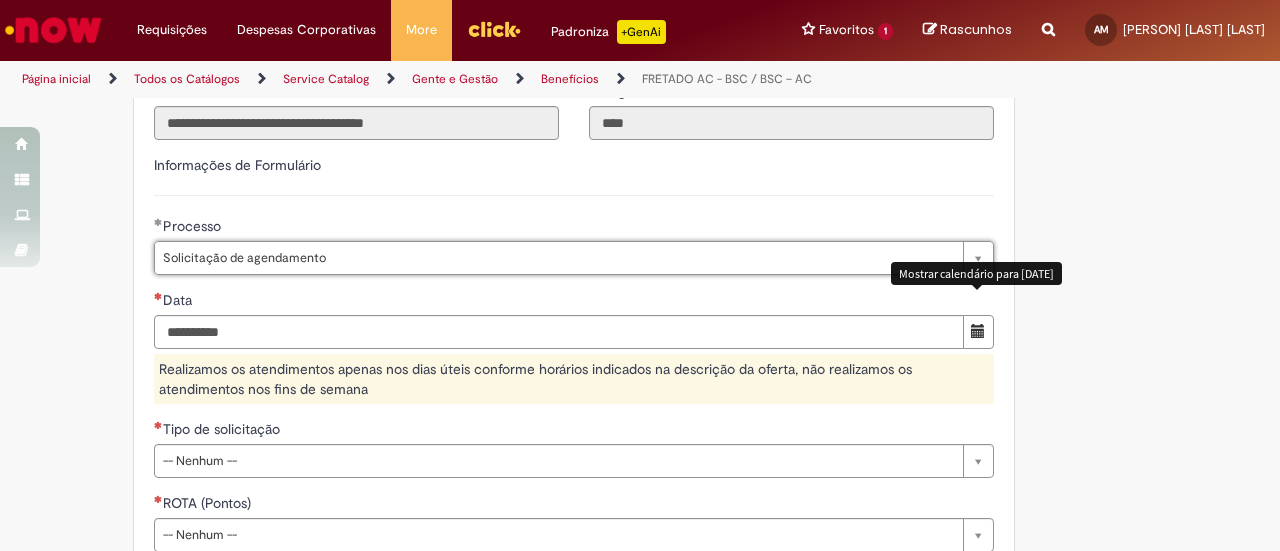 click at bounding box center (978, 332) 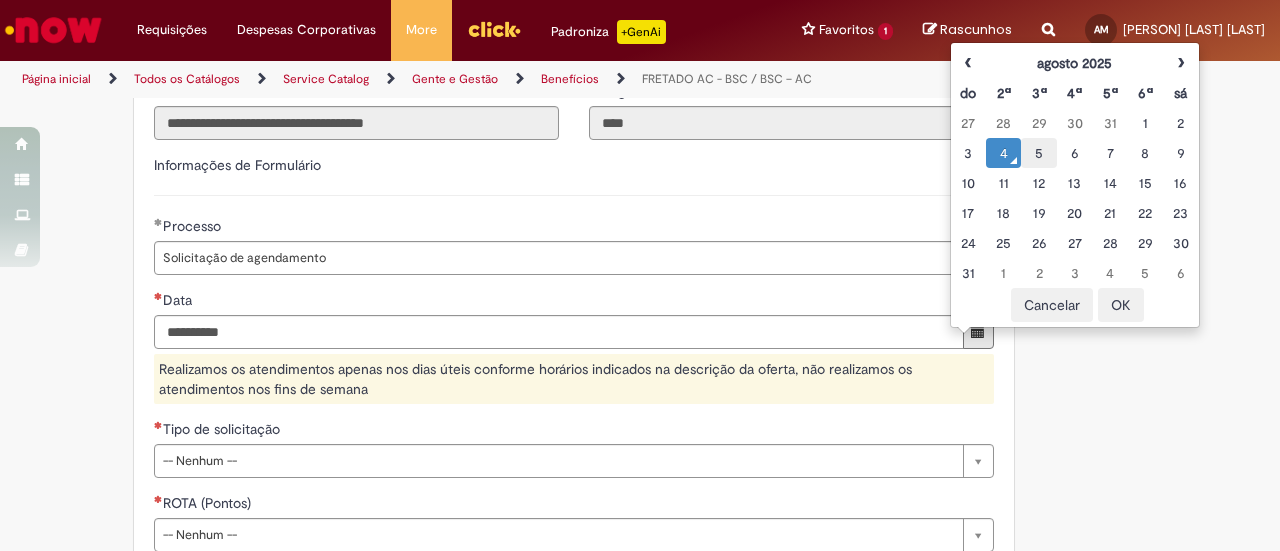 click on "5" at bounding box center (1038, 153) 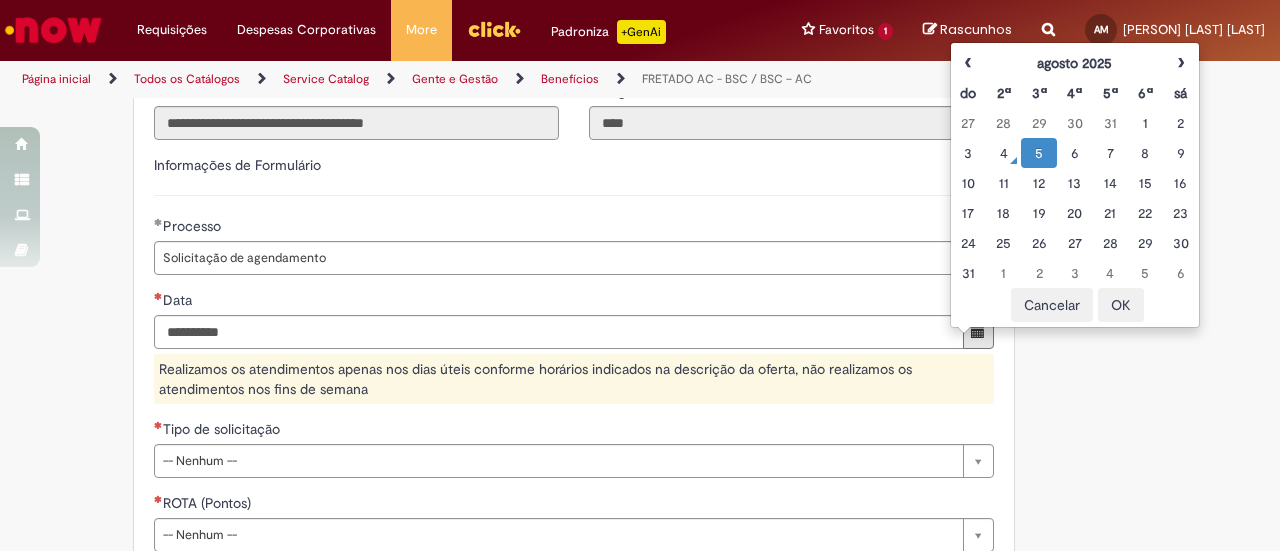 type on "**********" 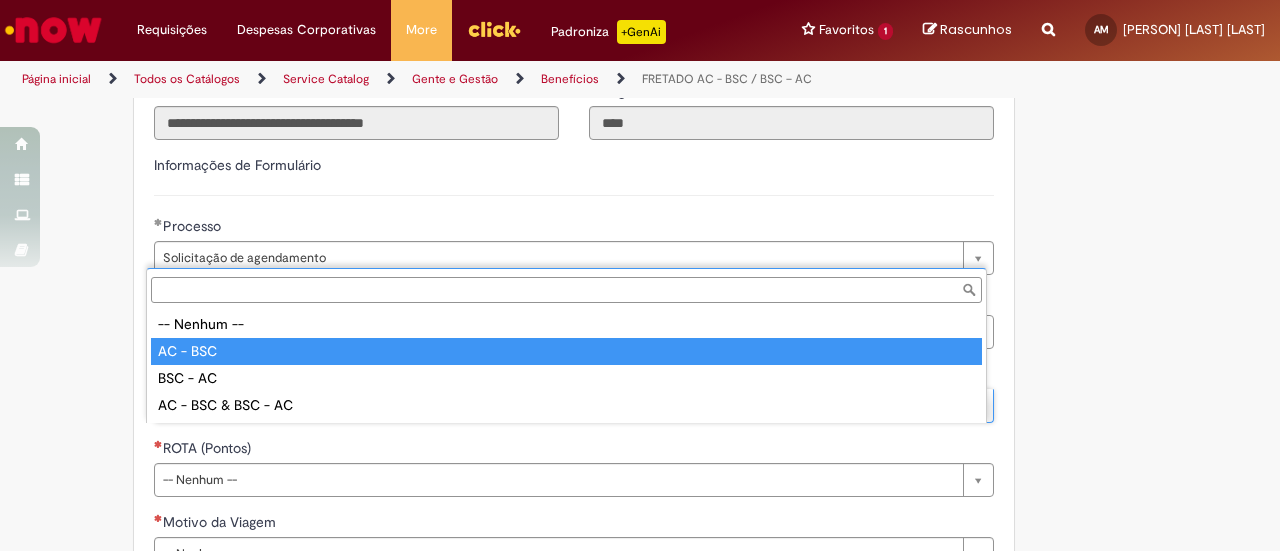type on "********" 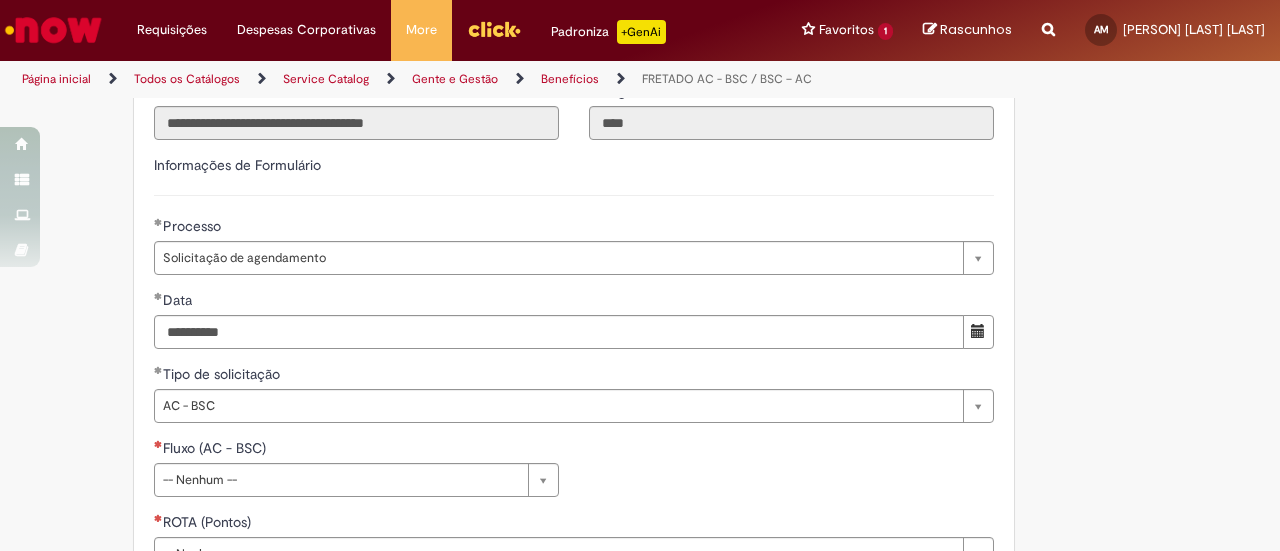 click on "**********" at bounding box center [574, 475] 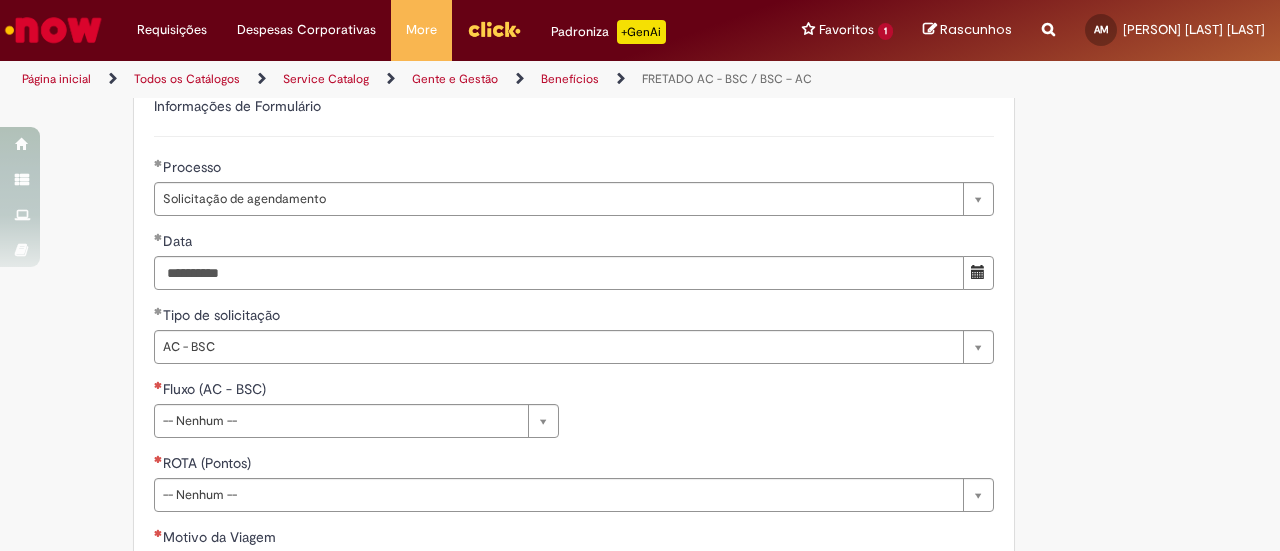 scroll, scrollTop: 800, scrollLeft: 0, axis: vertical 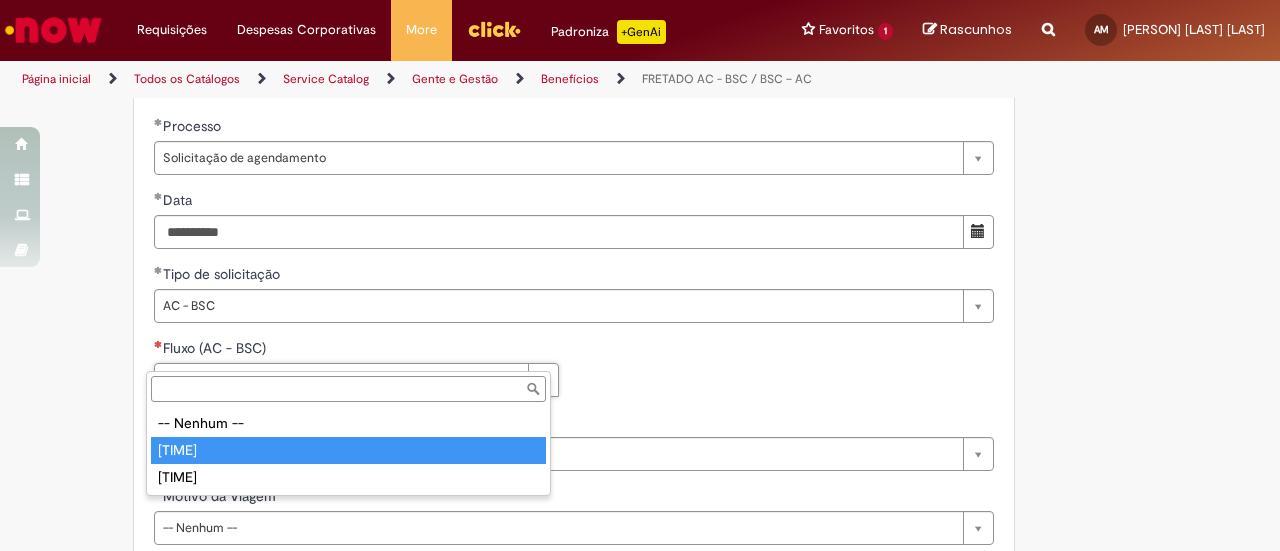 type on "***" 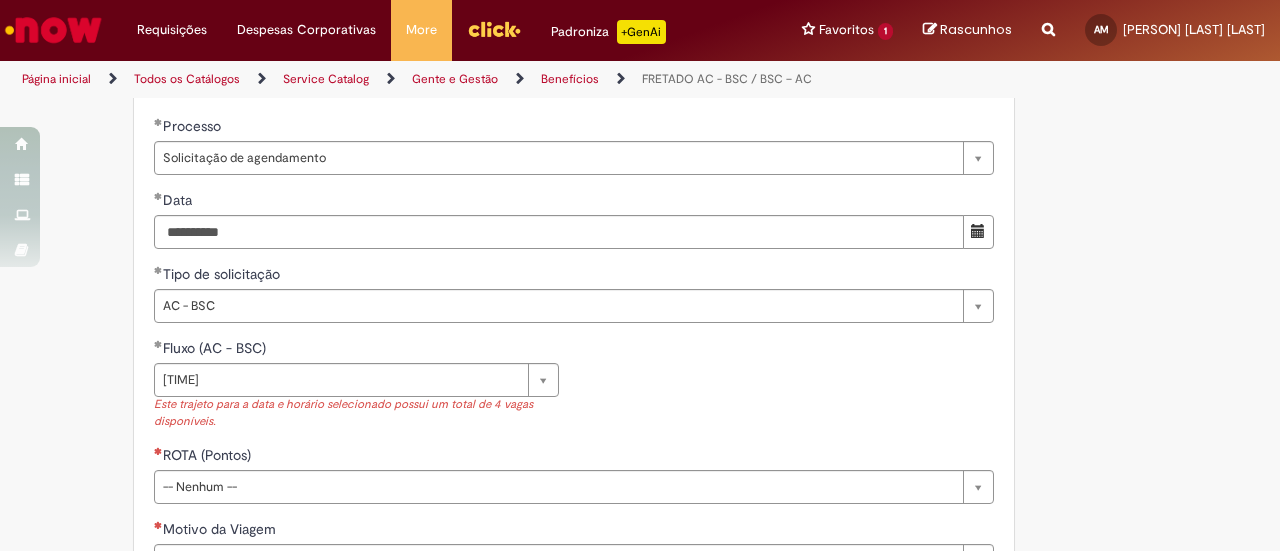 click on "**********" at bounding box center [574, 391] 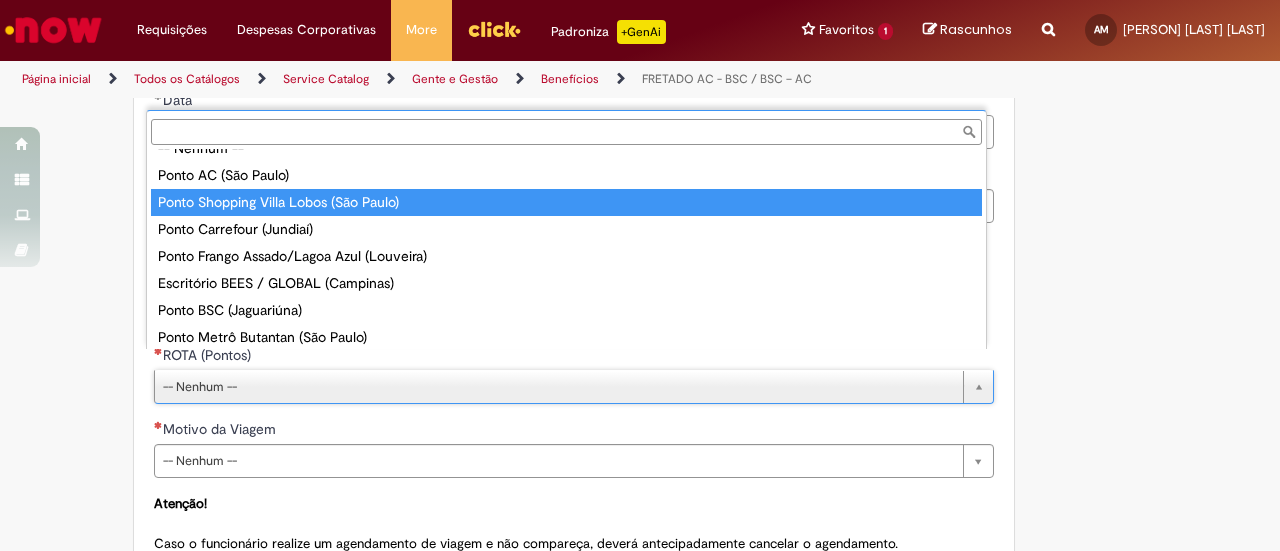 scroll, scrollTop: 0, scrollLeft: 0, axis: both 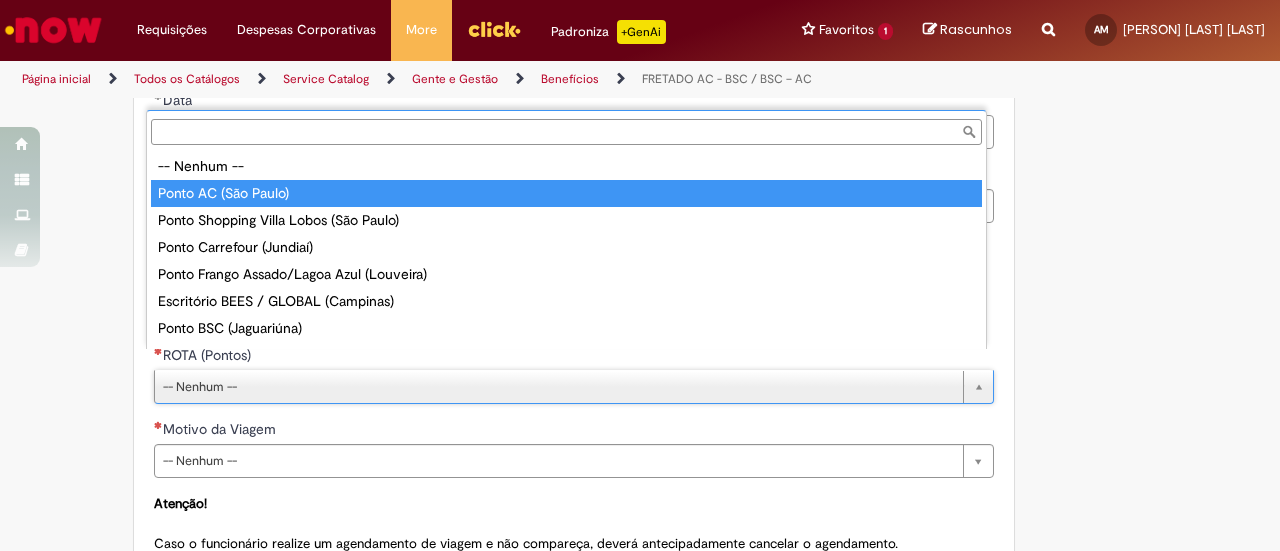 type on "**********" 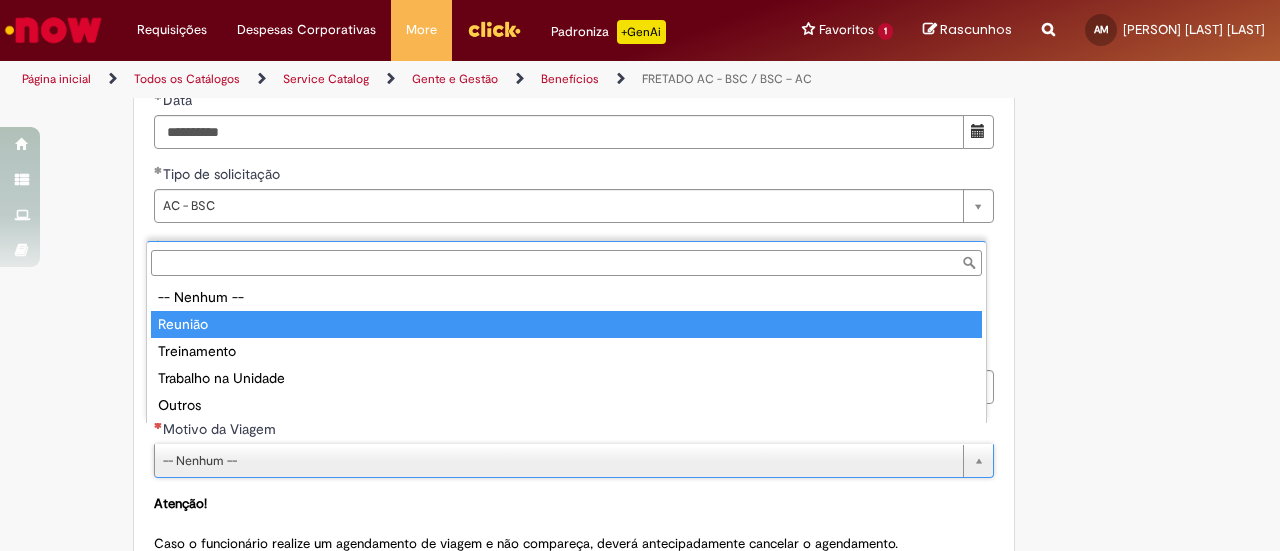 type on "*******" 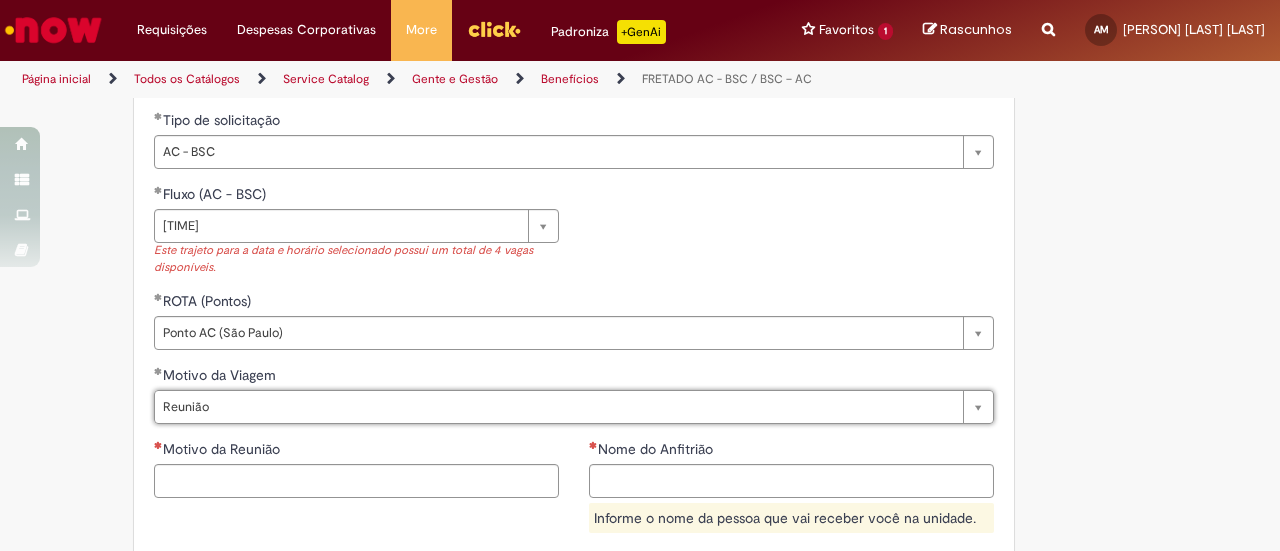 scroll, scrollTop: 1000, scrollLeft: 0, axis: vertical 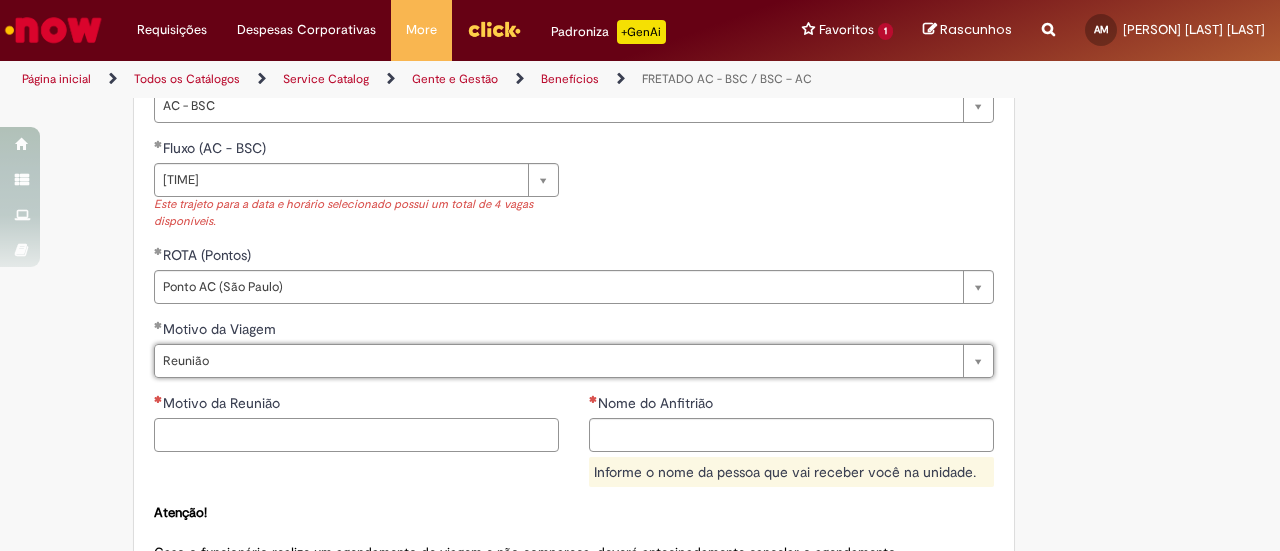 click on "Motivo da Reunião" at bounding box center [356, 435] 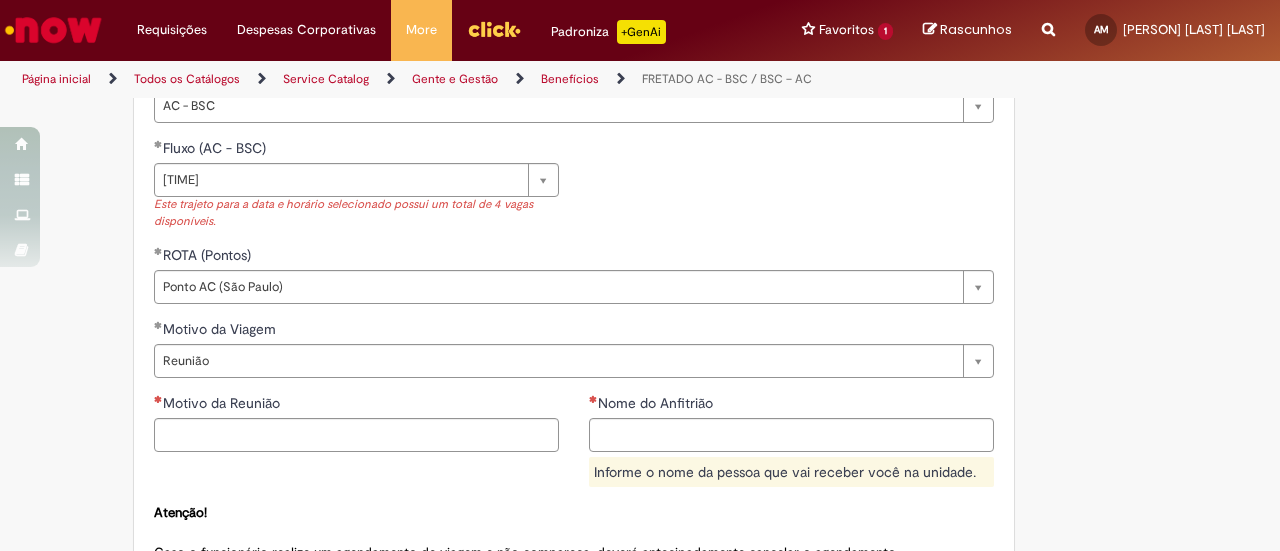 click on "Motivo da Reunião" at bounding box center (356, 430) 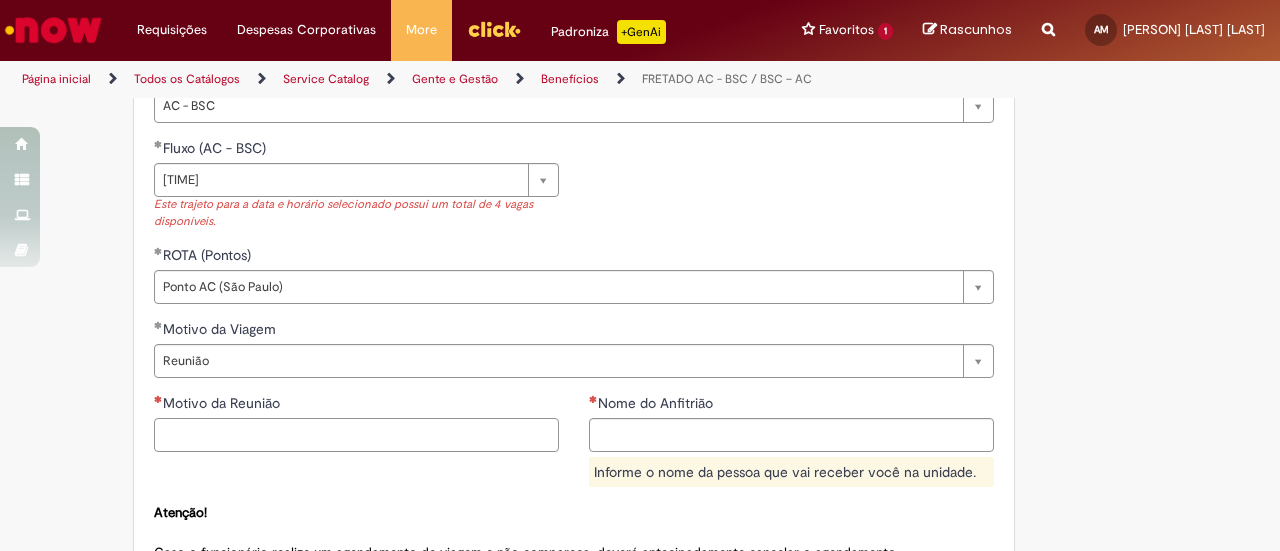 click on "Motivo da Reunião" at bounding box center (356, 435) 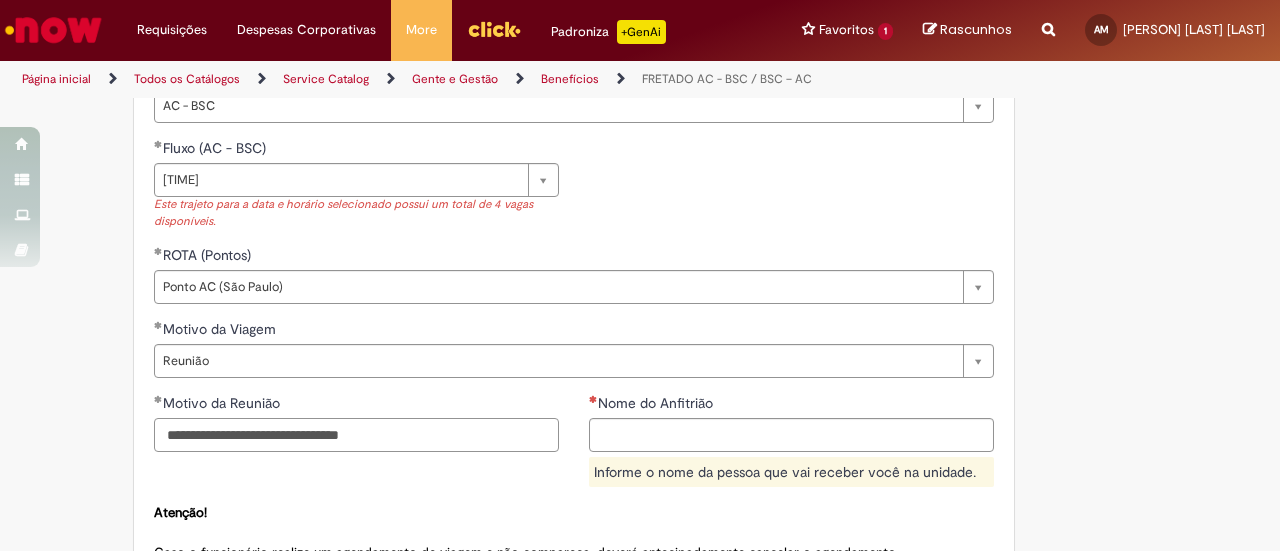 type on "**********" 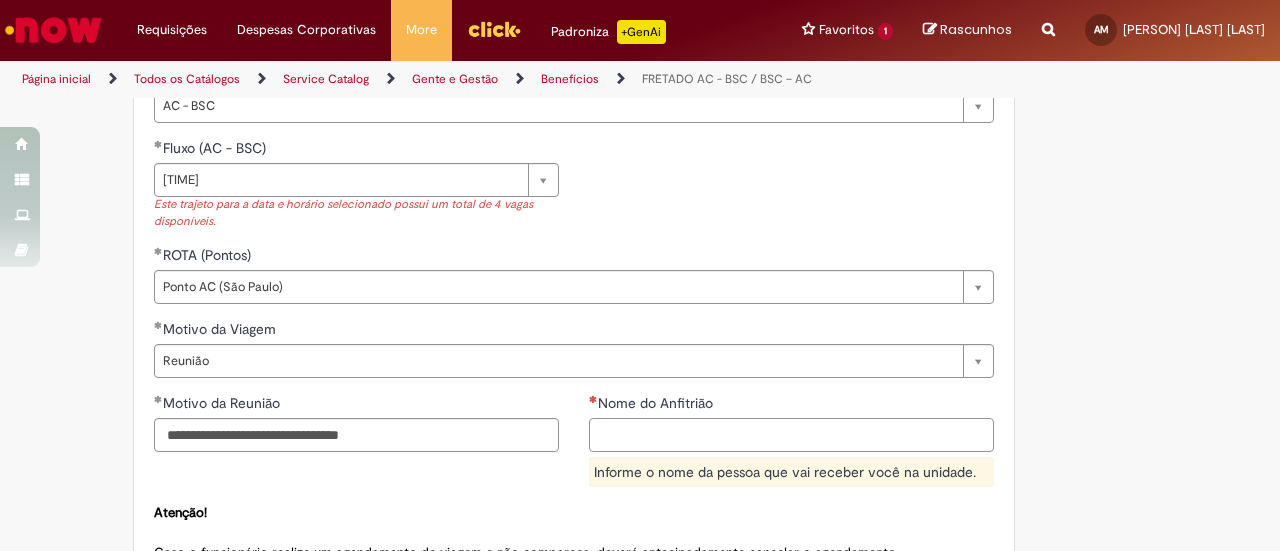 click on "Nome do Anfitrião" at bounding box center (791, 435) 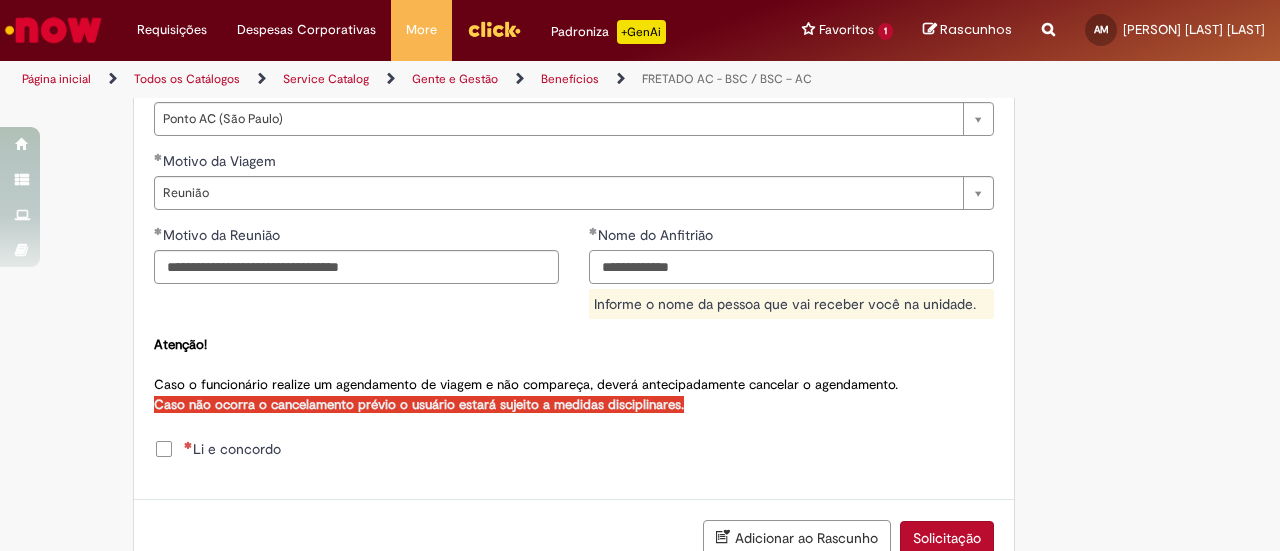 scroll, scrollTop: 1200, scrollLeft: 0, axis: vertical 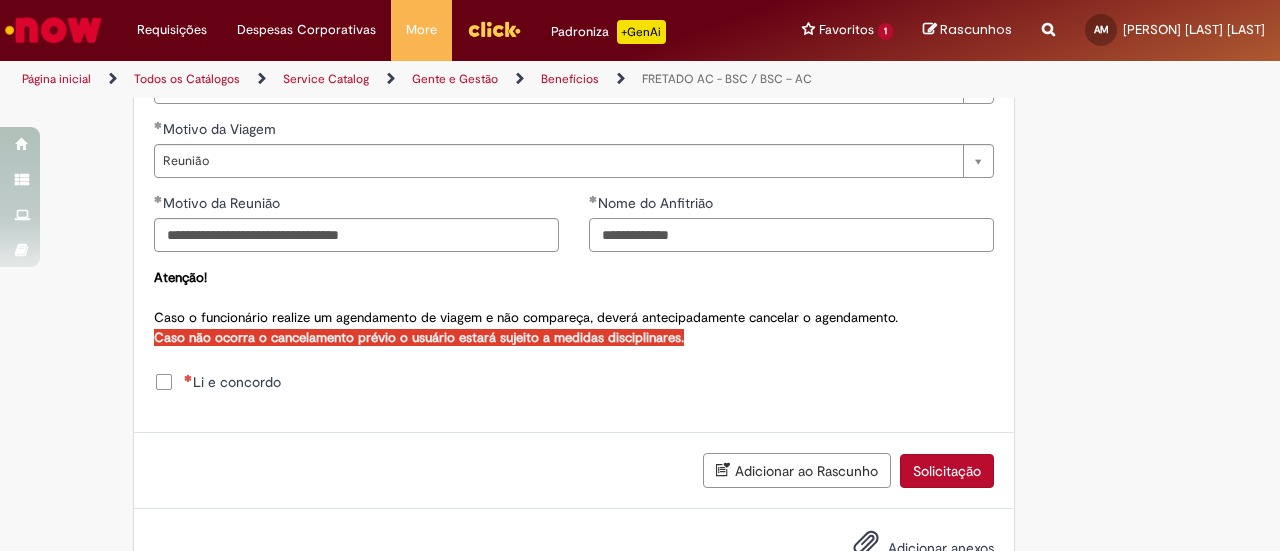 click on "**********" at bounding box center (791, 235) 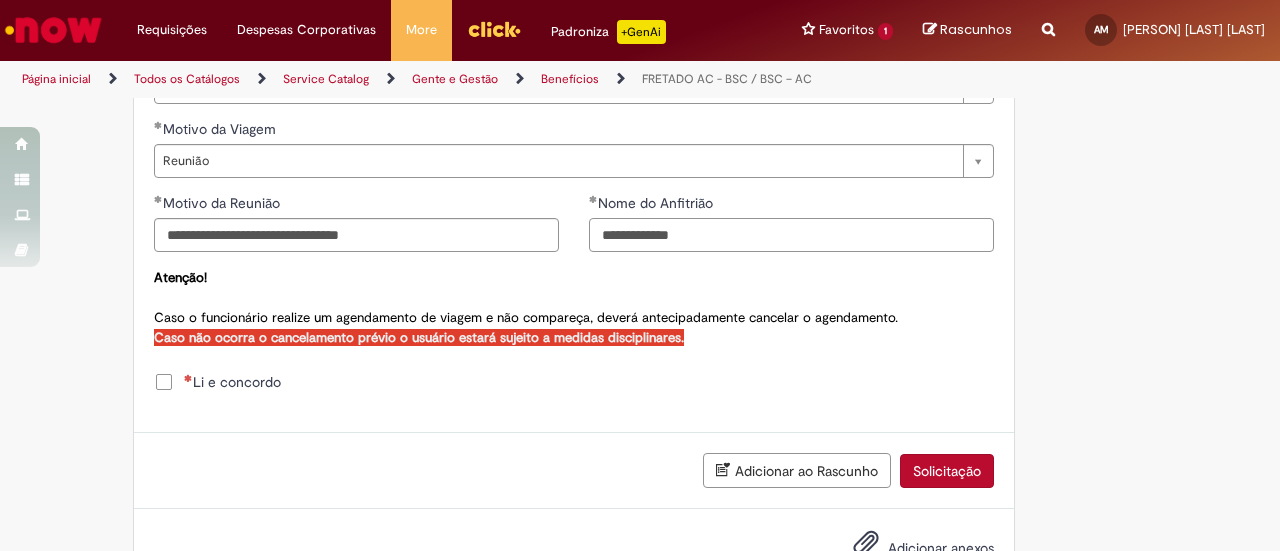 type on "**********" 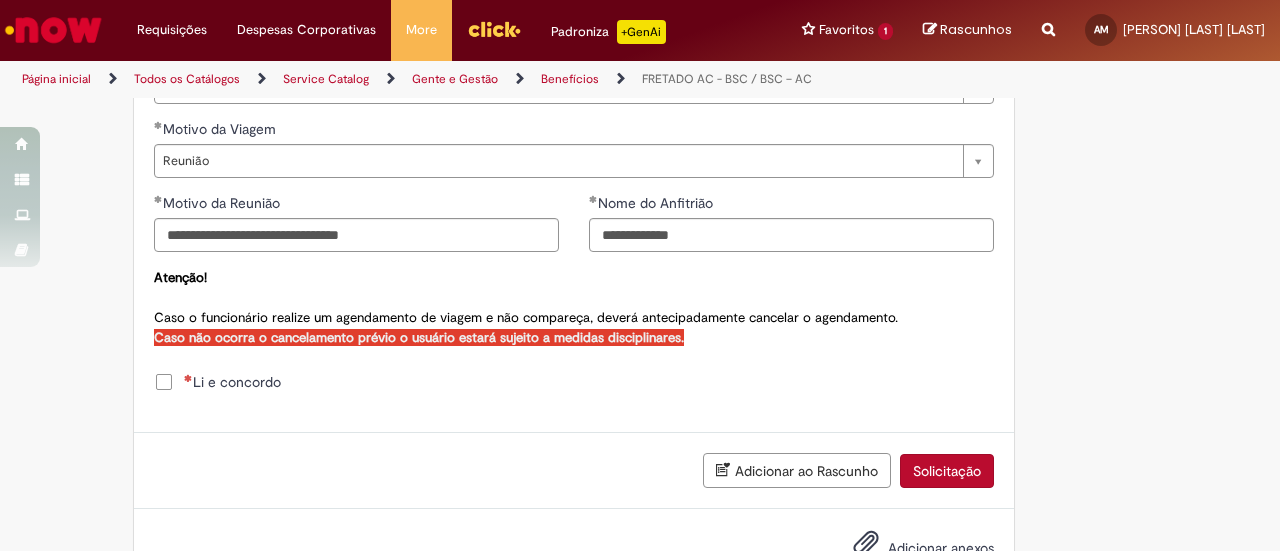 click on "Atenção! Caso o funcionário realize um agendamento de viagem e não compareça, deverá antecipadamente cancelar o agendamento.  Caso não ocorra o cancelamento prévio o usuário estará sujeito a medidas disciplinares." at bounding box center [574, 307] 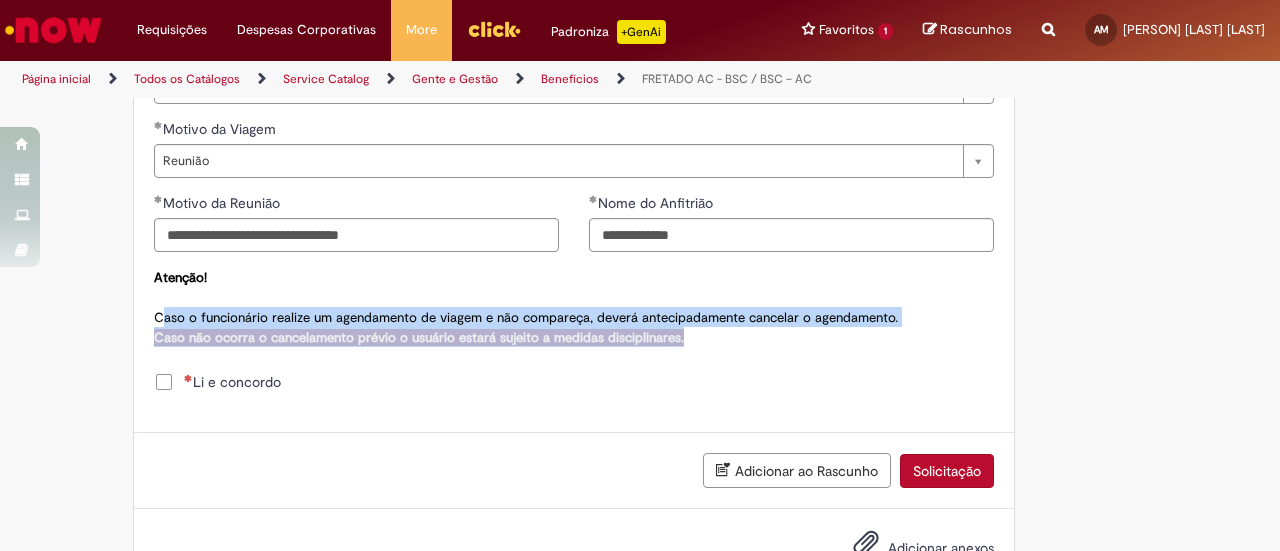 drag, startPoint x: 152, startPoint y: 296, endPoint x: 831, endPoint y: 311, distance: 679.16565 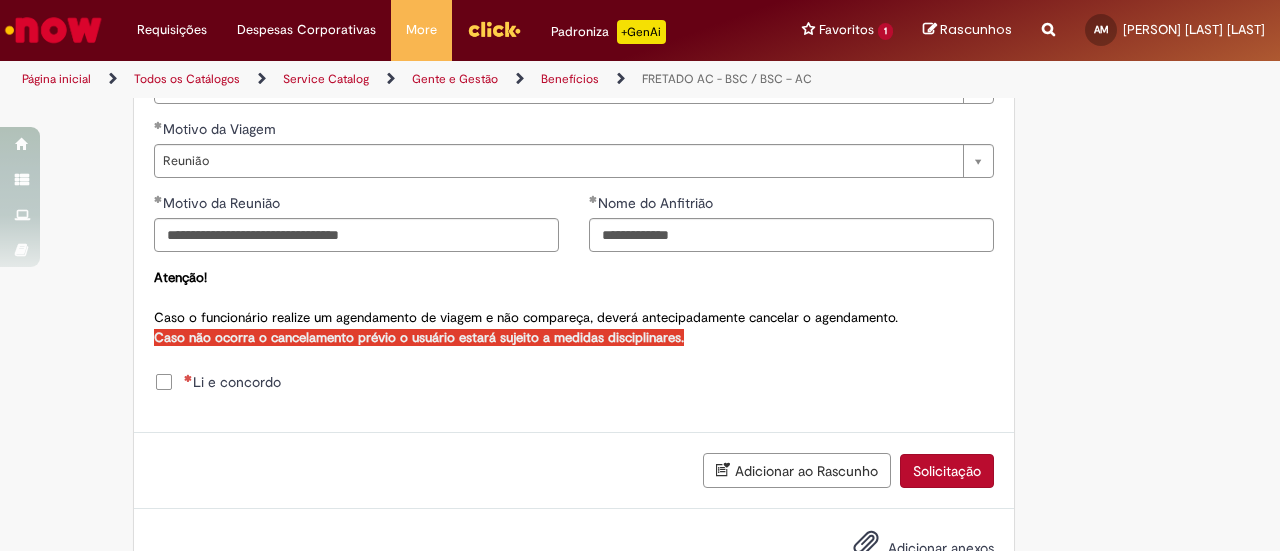 click on "**********" at bounding box center (574, 339) 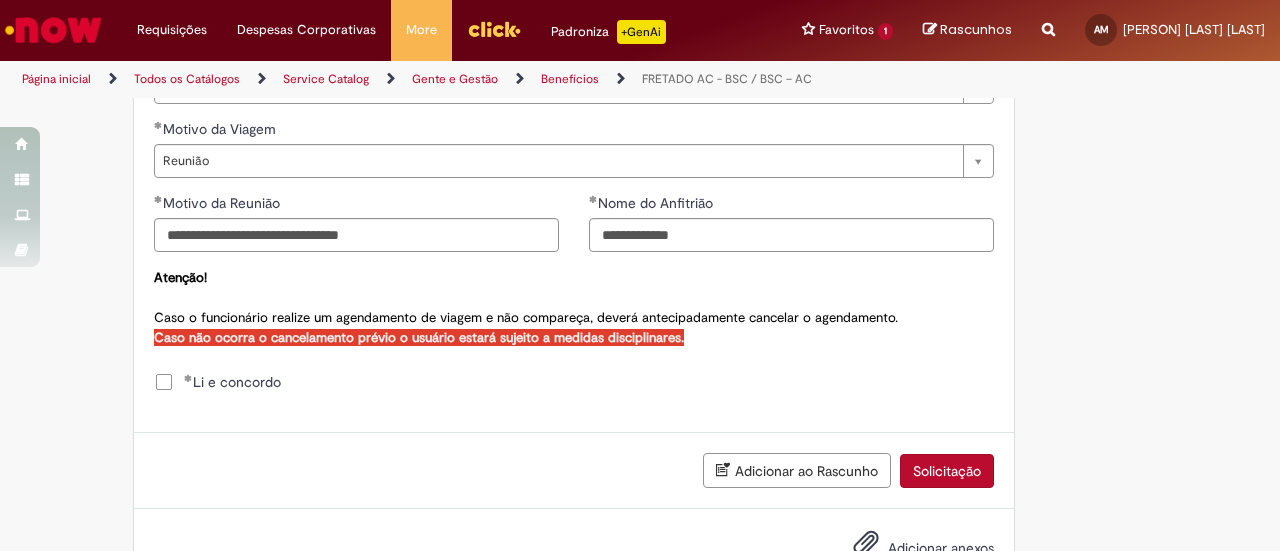 click on "**********" at bounding box center [574, 339] 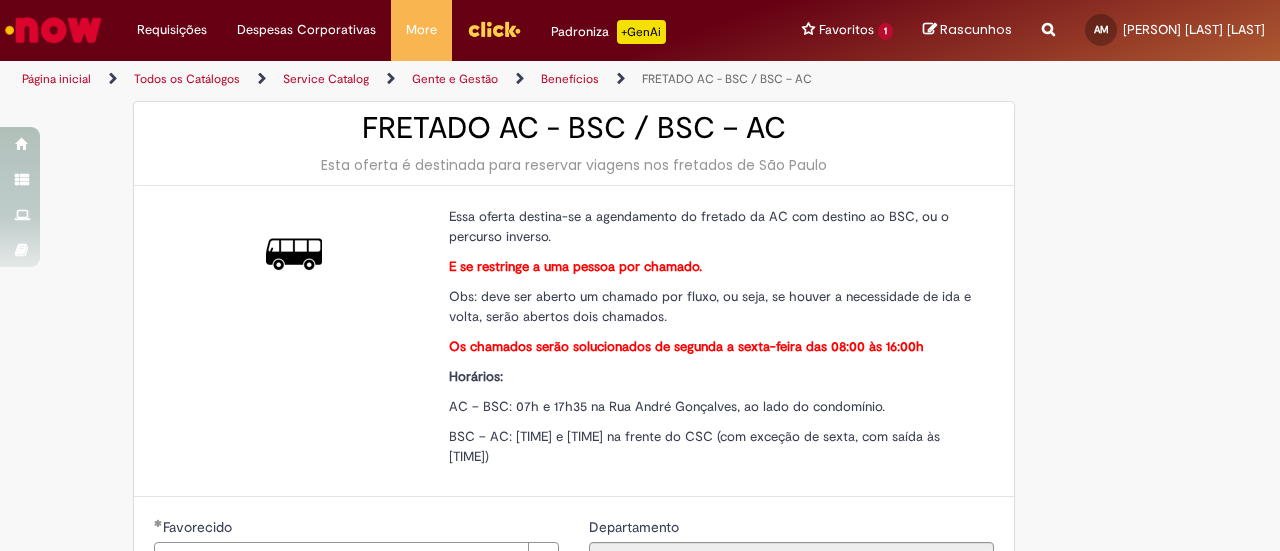 scroll, scrollTop: 0, scrollLeft: 0, axis: both 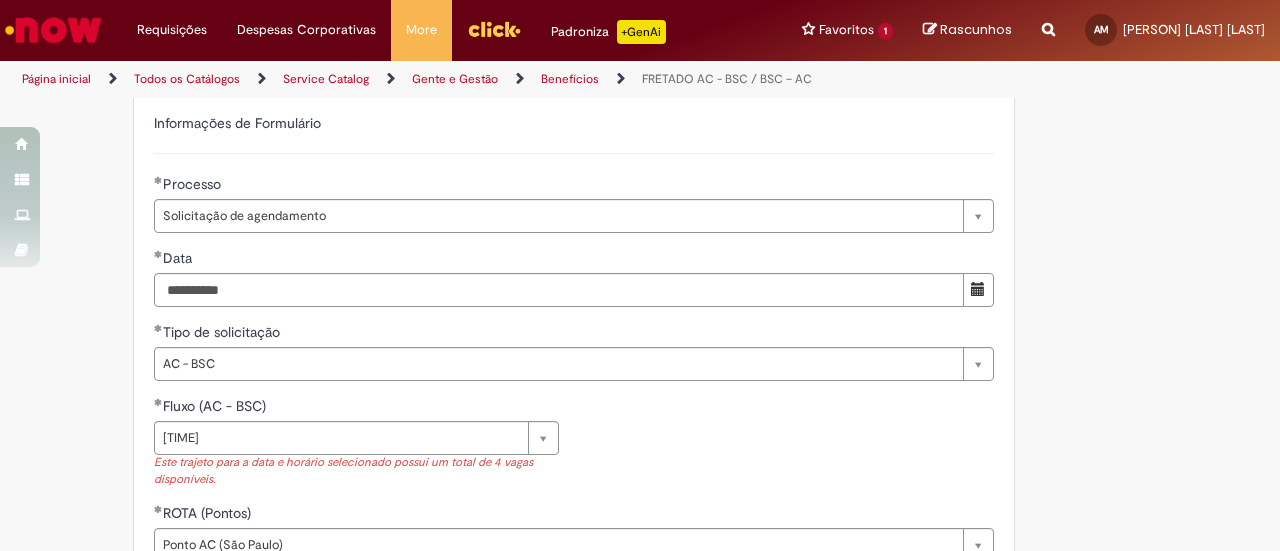 click on "**********" at bounding box center (574, 449) 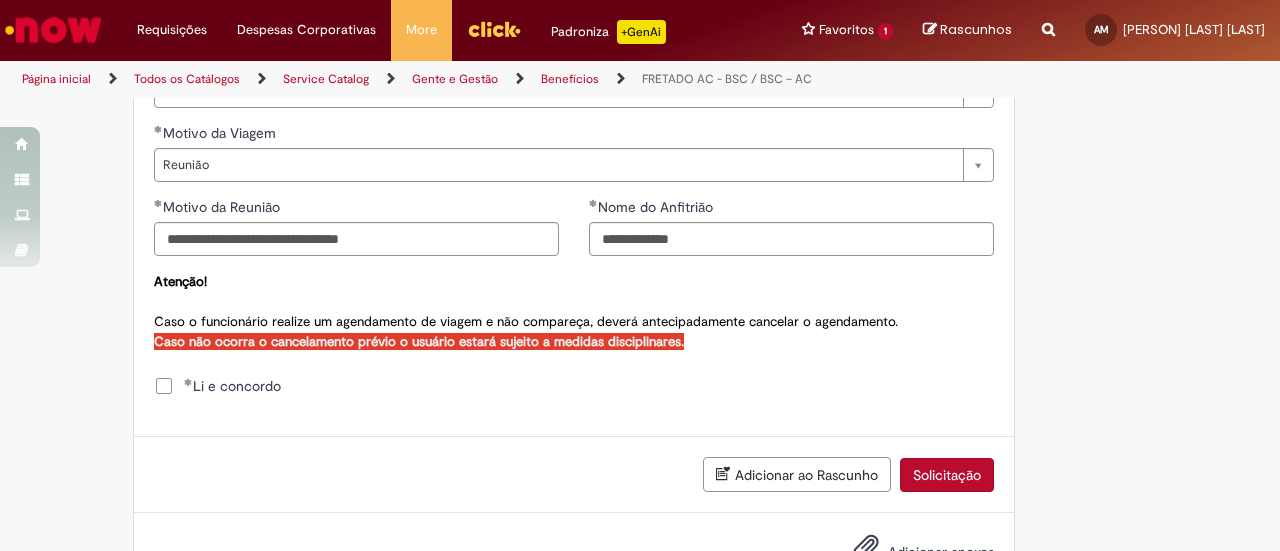 scroll, scrollTop: 1242, scrollLeft: 0, axis: vertical 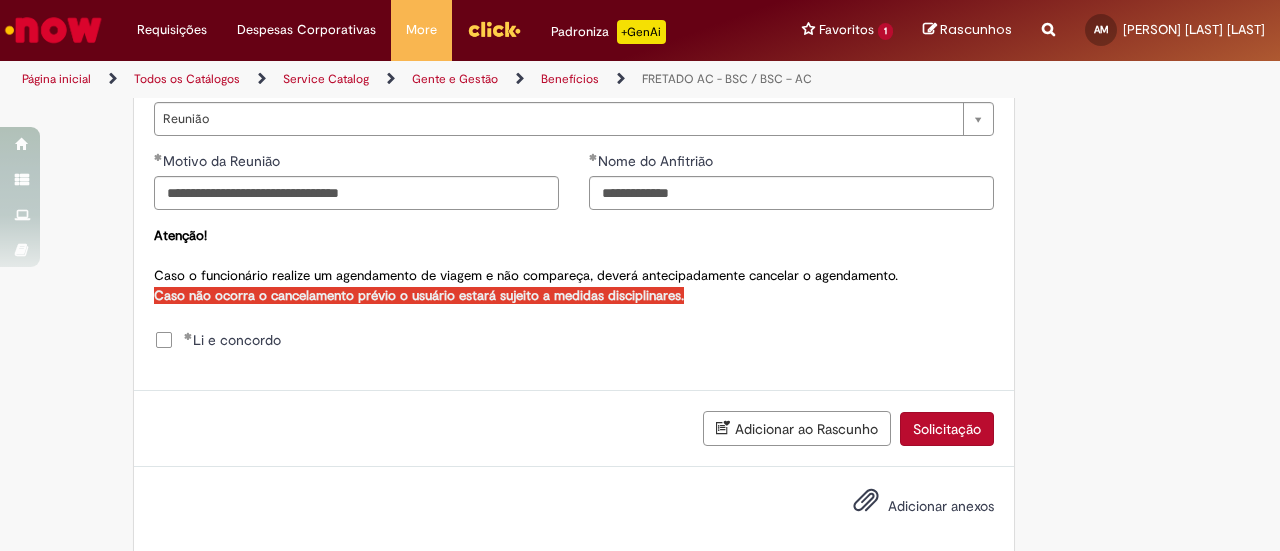 click on "Solicitação" at bounding box center [947, 429] 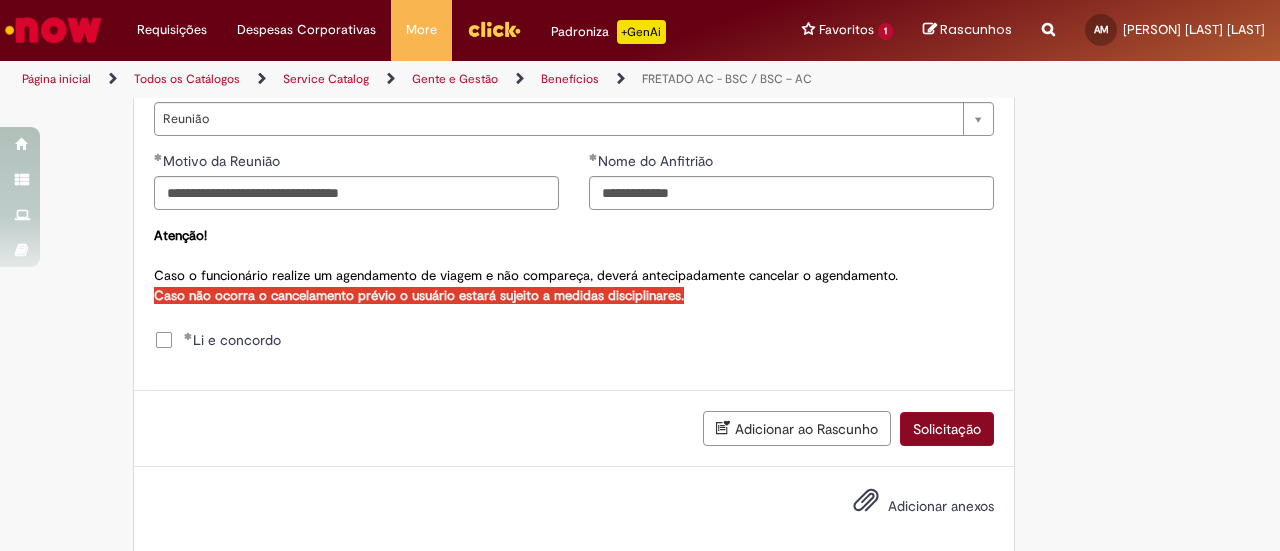 scroll, scrollTop: 1198, scrollLeft: 0, axis: vertical 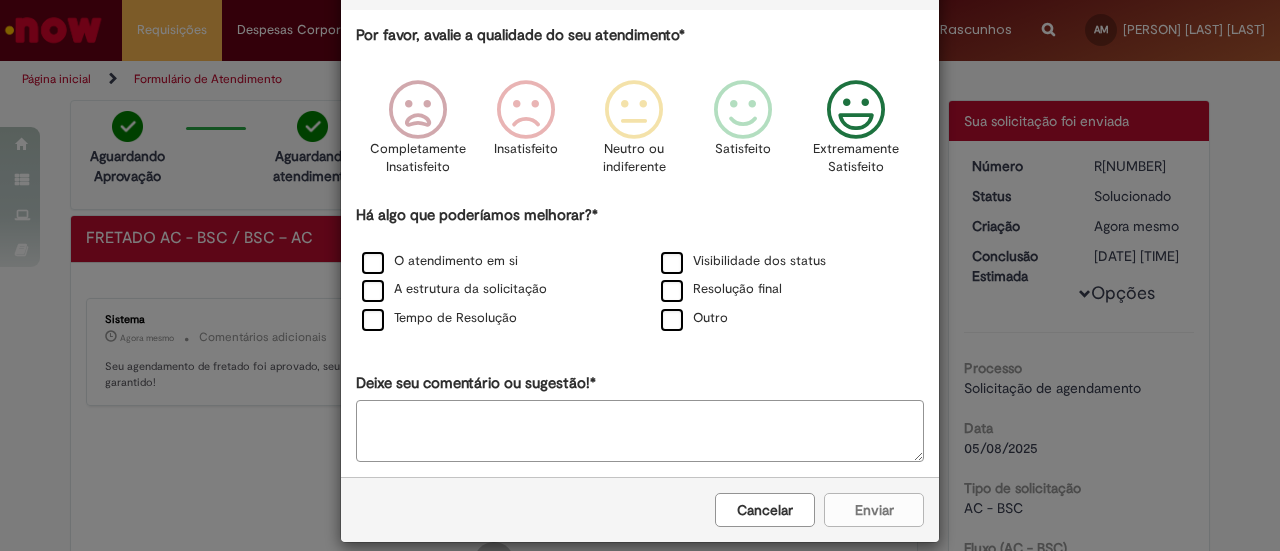 click at bounding box center (856, 110) 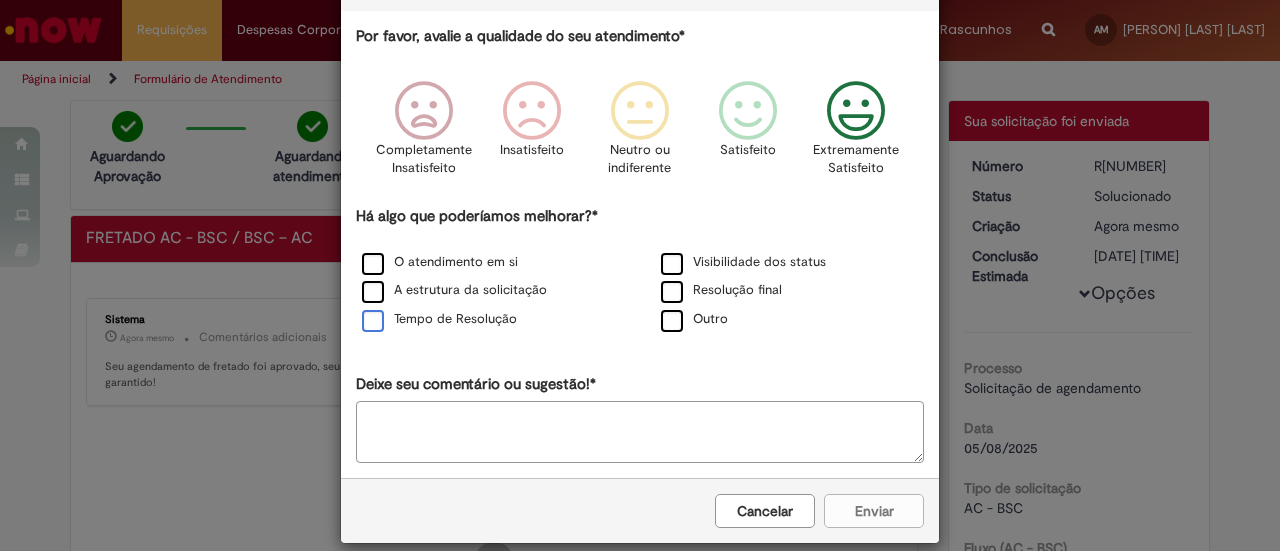 click on "Tempo de Resolução" at bounding box center [439, 319] 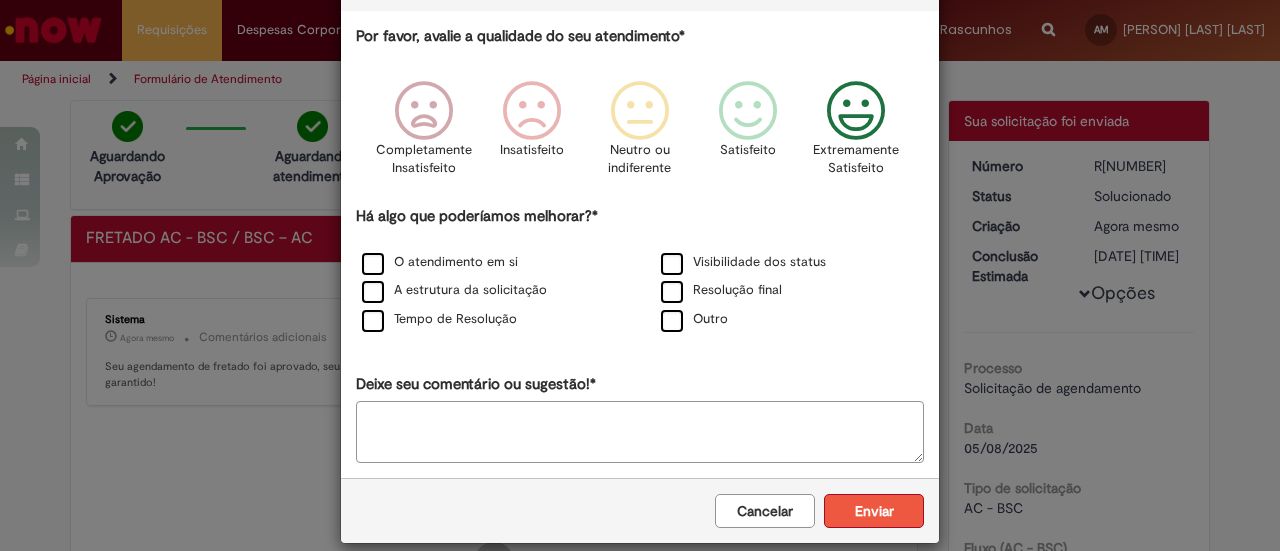 click on "Enviar" at bounding box center [874, 511] 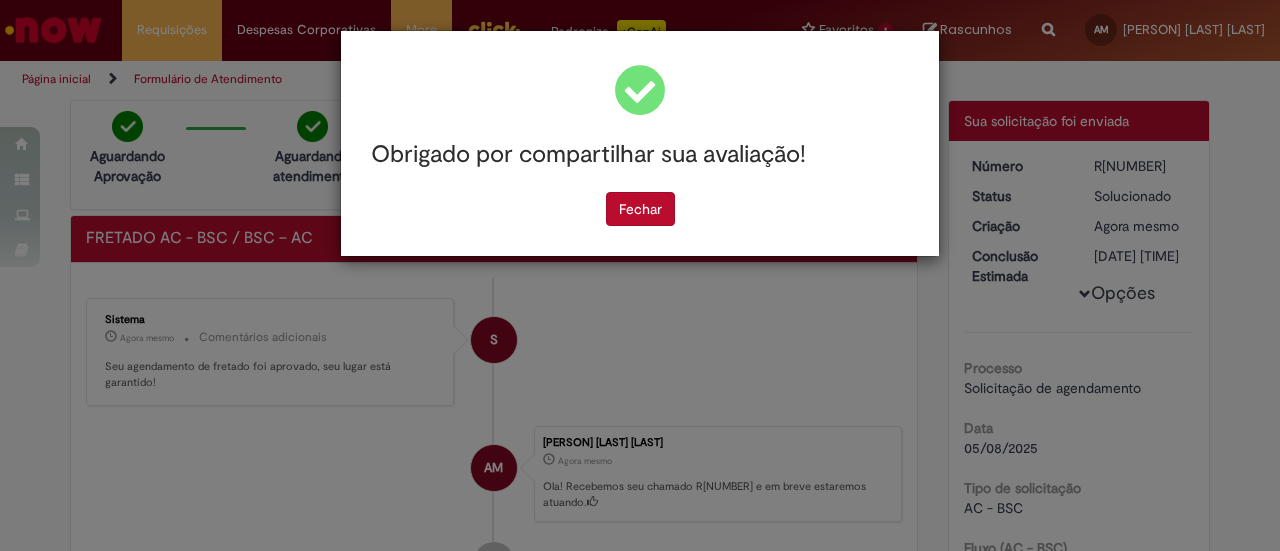 scroll, scrollTop: 0, scrollLeft: 0, axis: both 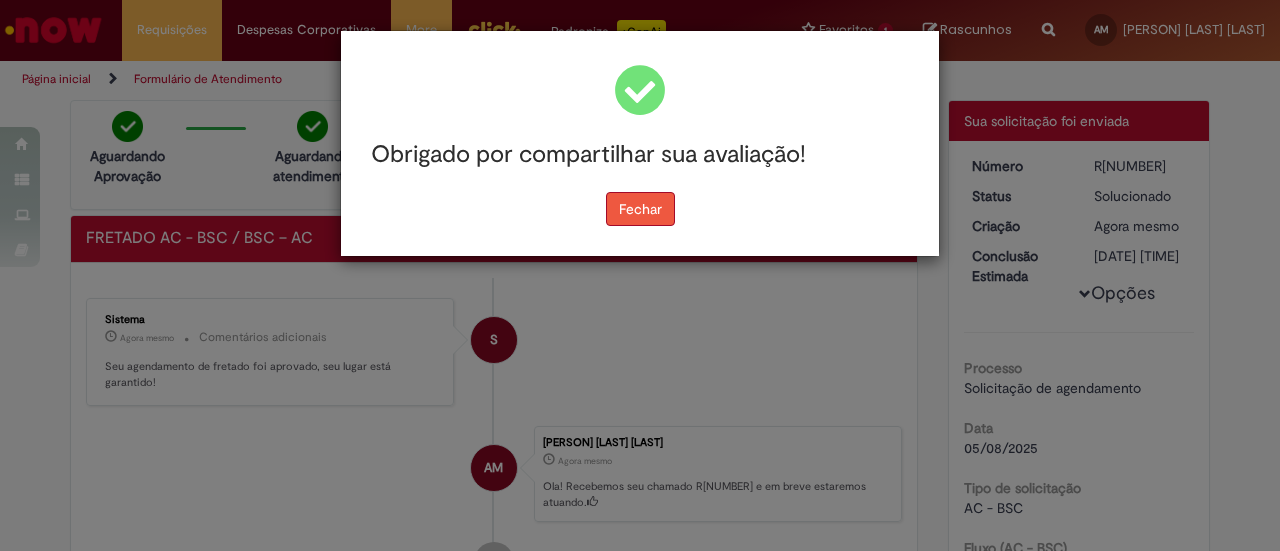 click on "Fechar" at bounding box center [640, 209] 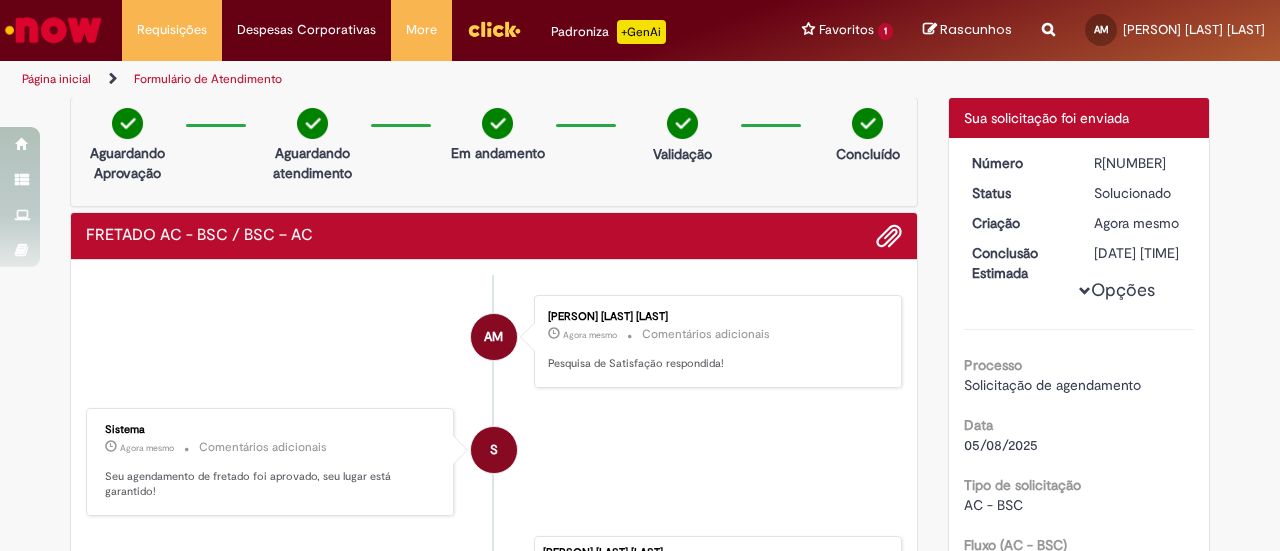 scroll, scrollTop: 0, scrollLeft: 0, axis: both 